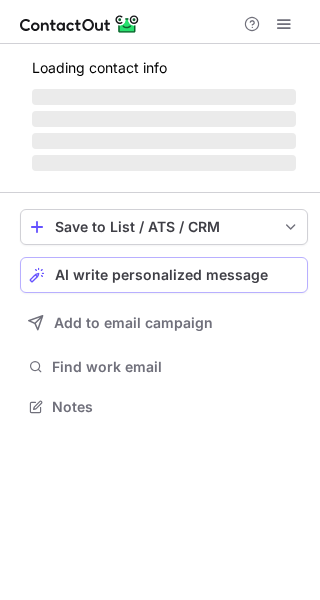 scroll, scrollTop: 0, scrollLeft: 0, axis: both 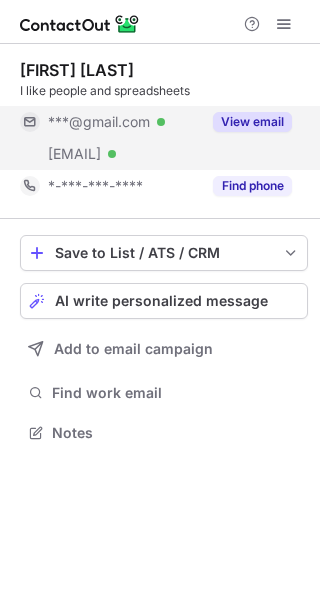 click on "View email" at bounding box center (252, 122) 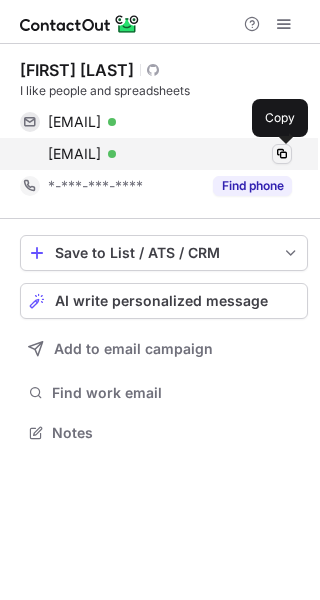 click at bounding box center [282, 154] 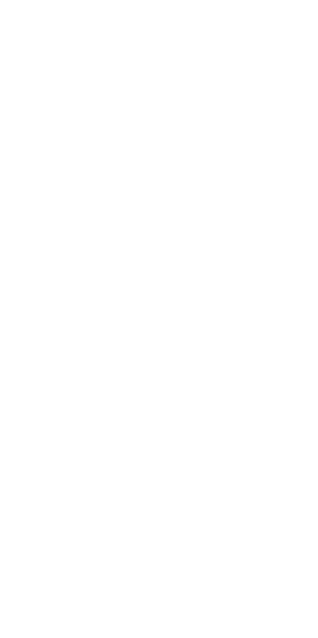 scroll, scrollTop: 0, scrollLeft: 0, axis: both 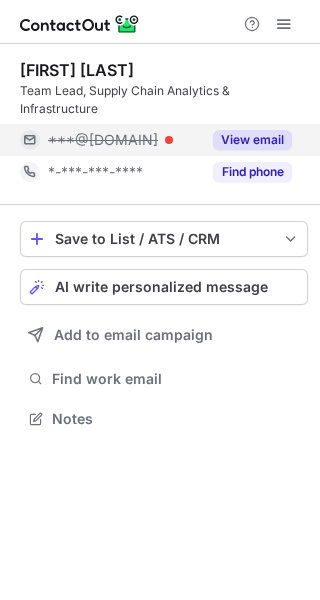 click on "View email" at bounding box center [252, 140] 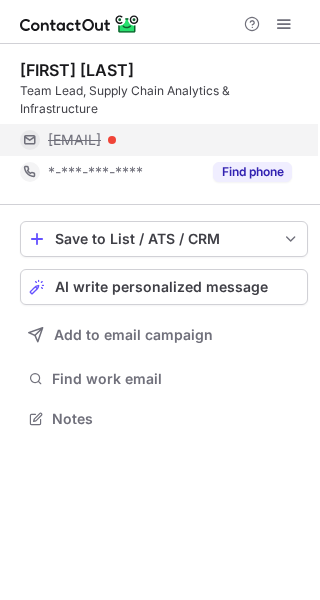 drag, startPoint x: 47, startPoint y: 139, endPoint x: 139, endPoint y: 139, distance: 92 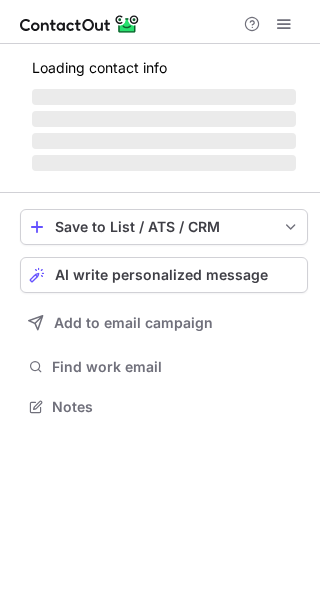 scroll, scrollTop: 0, scrollLeft: 0, axis: both 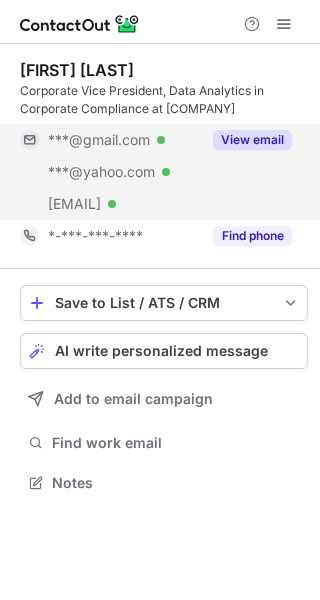 click on "View email" at bounding box center [252, 140] 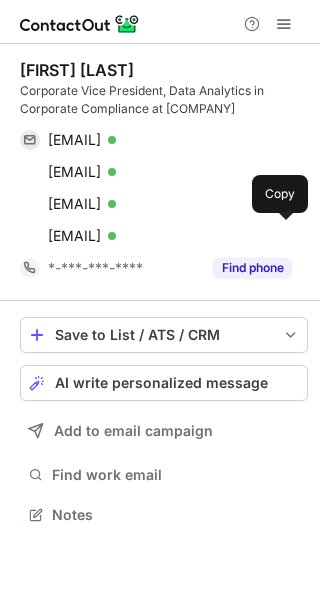 scroll, scrollTop: 10, scrollLeft: 10, axis: both 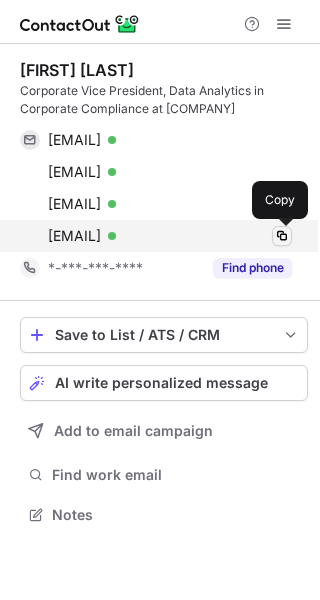 click at bounding box center (282, 236) 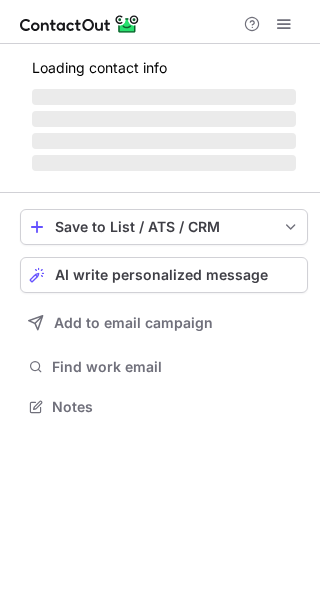 scroll, scrollTop: 0, scrollLeft: 0, axis: both 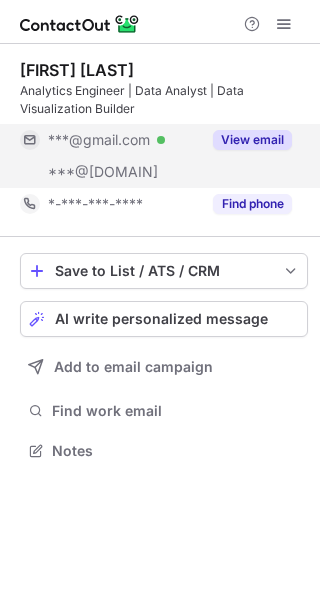 click on "View email" at bounding box center (252, 140) 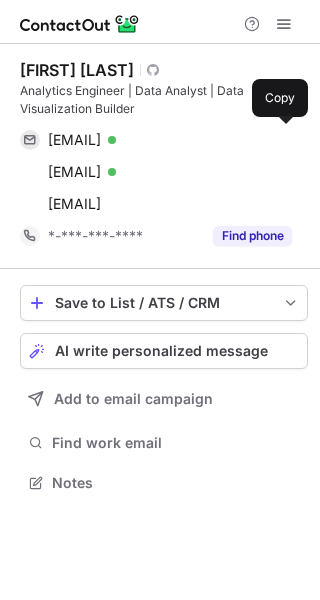 scroll, scrollTop: 10, scrollLeft: 10, axis: both 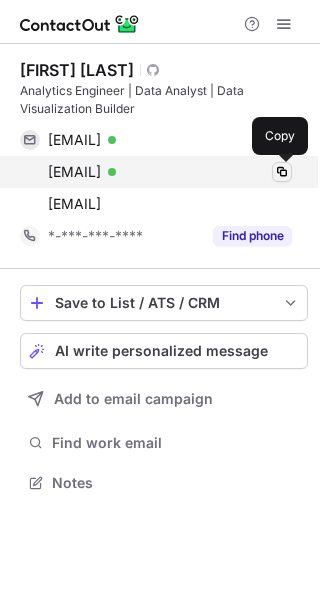 click at bounding box center (282, 172) 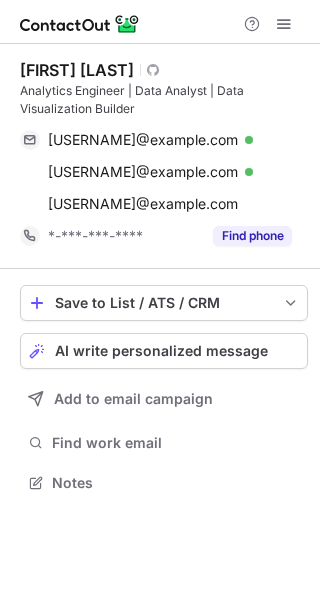 scroll, scrollTop: 0, scrollLeft: 0, axis: both 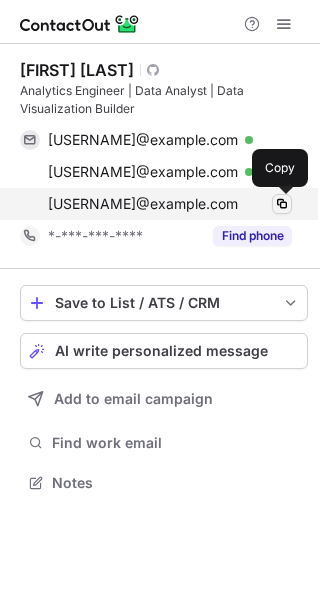 click at bounding box center (282, 204) 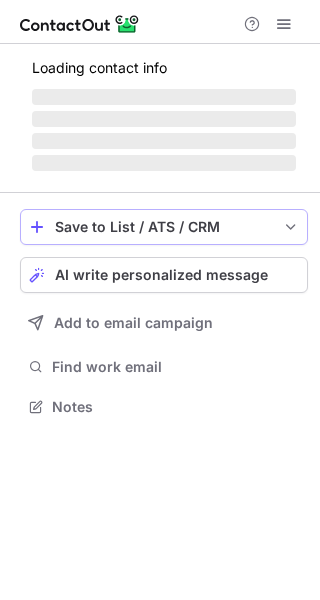 scroll, scrollTop: 0, scrollLeft: 0, axis: both 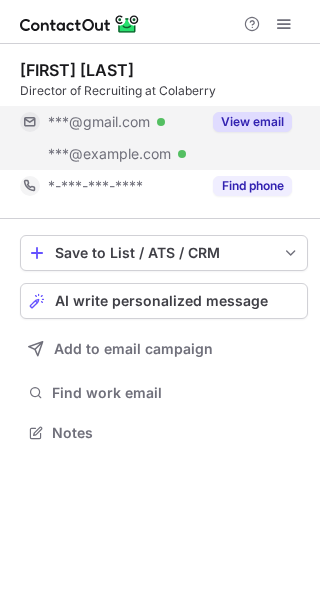 click on "View email" at bounding box center (252, 122) 